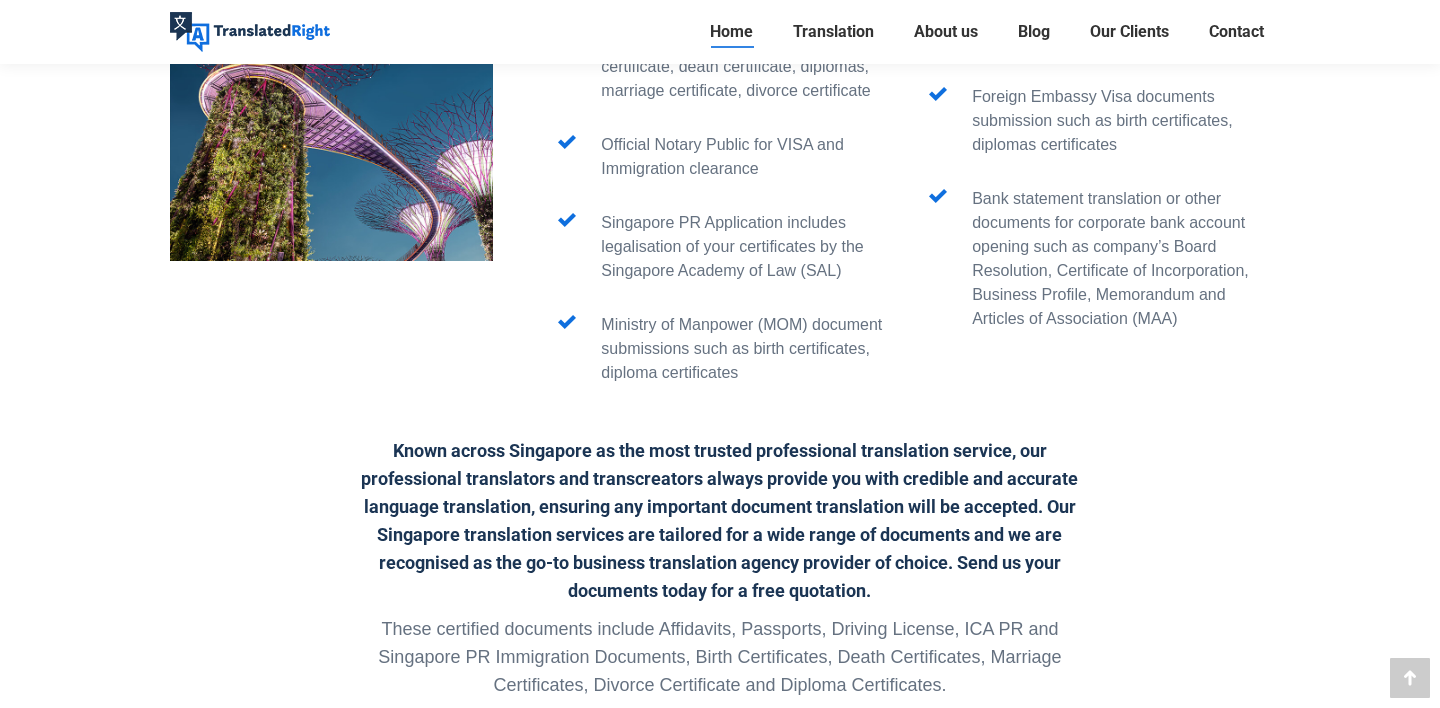 scroll, scrollTop: 3445, scrollLeft: 0, axis: vertical 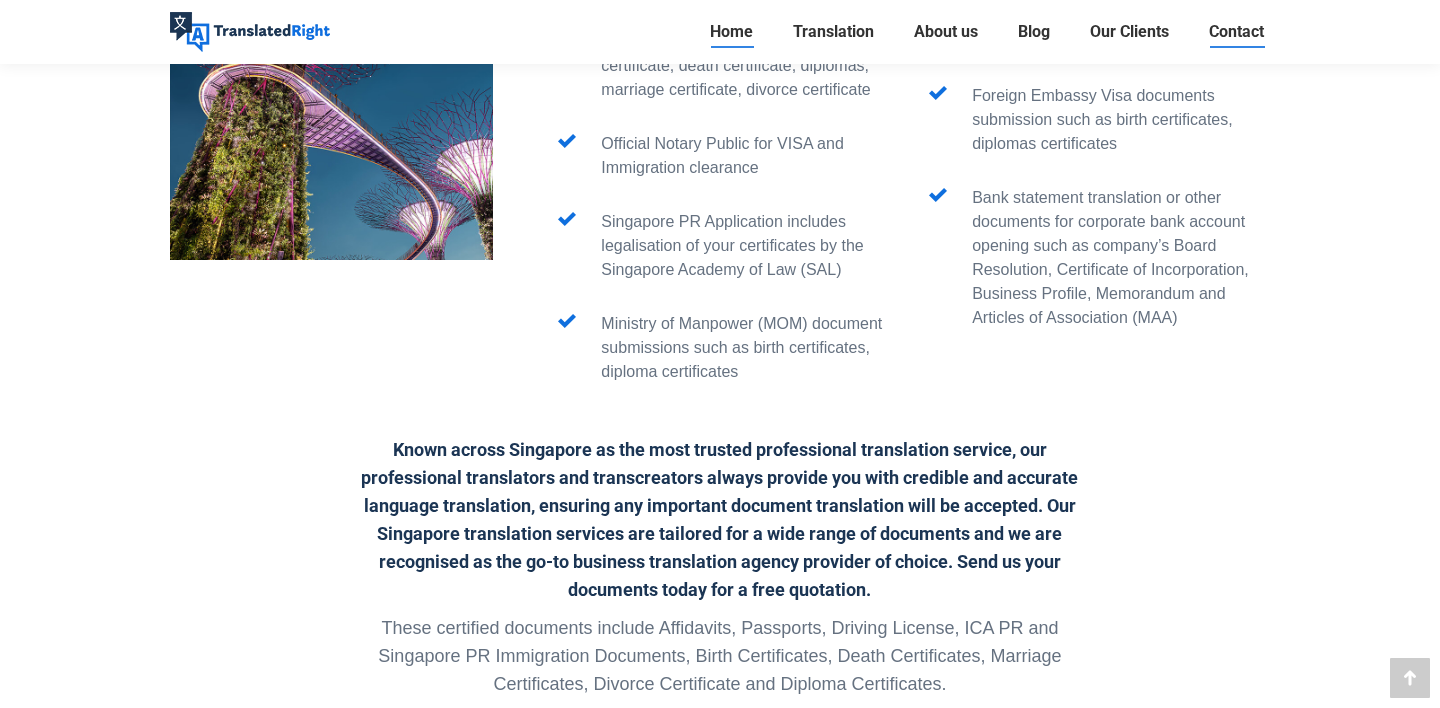click on "Contact" at bounding box center [1236, 32] 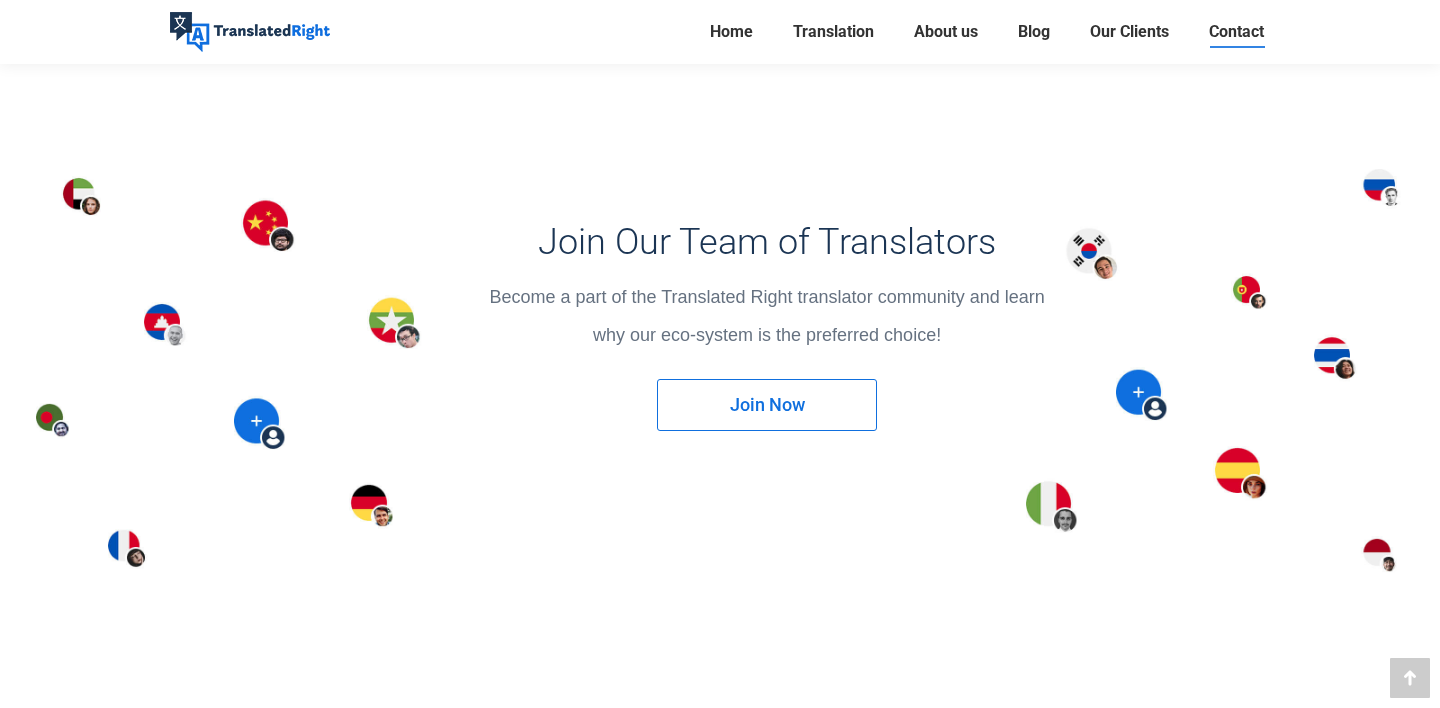 scroll, scrollTop: 2607, scrollLeft: 0, axis: vertical 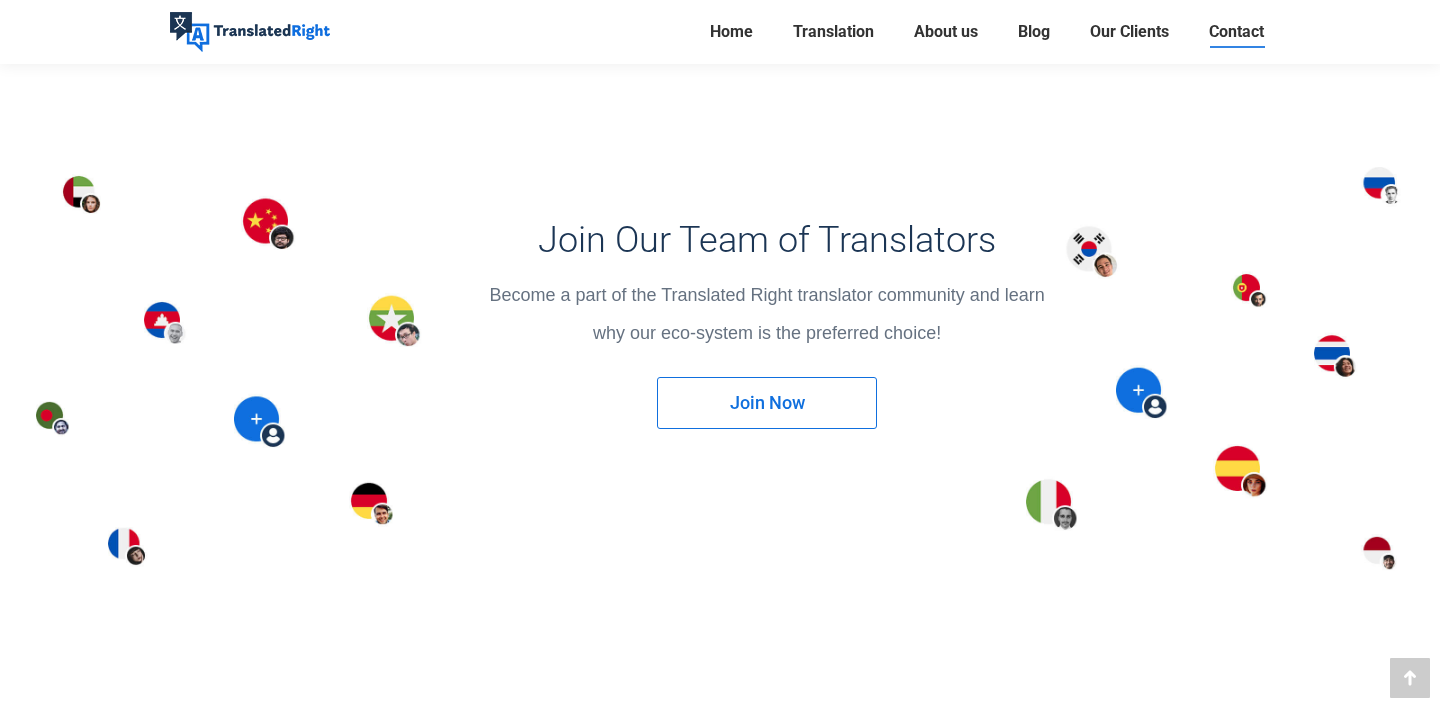 click at bounding box center (720, 369) 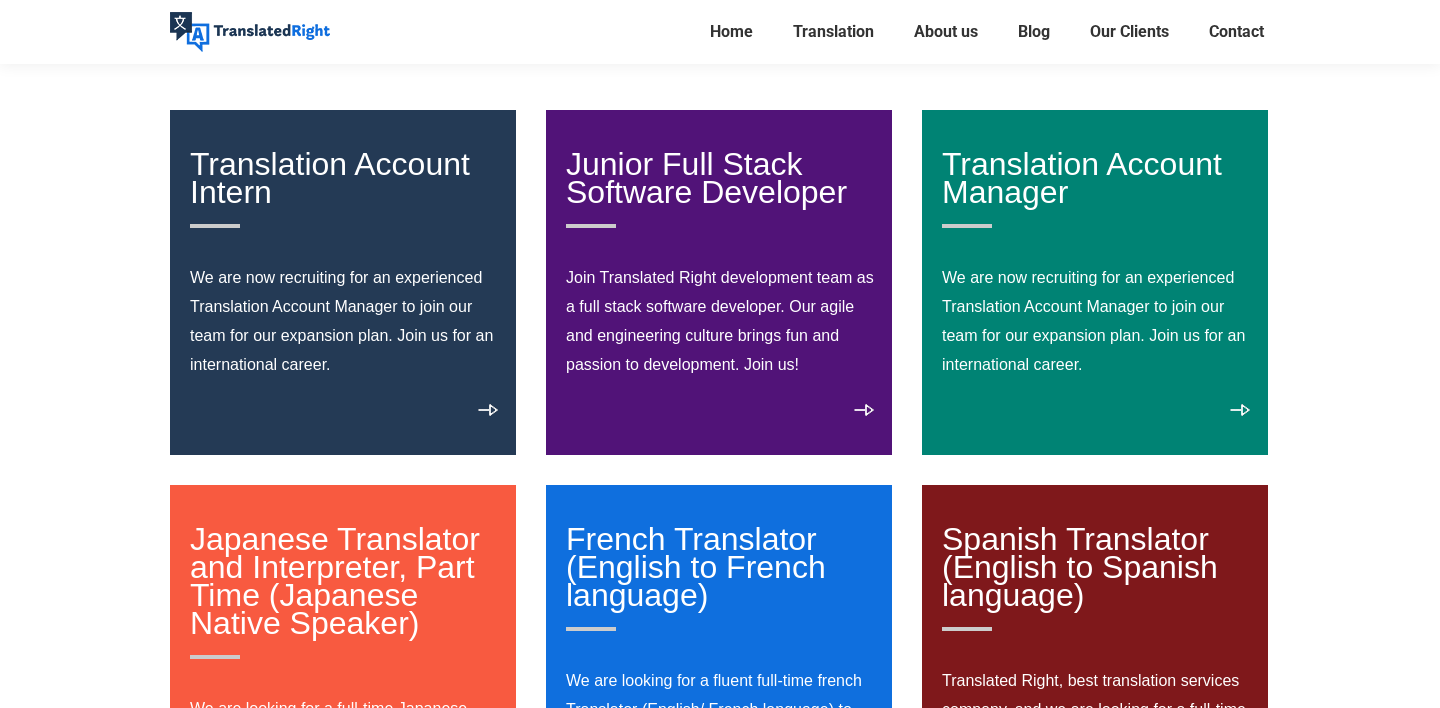scroll, scrollTop: 236, scrollLeft: 0, axis: vertical 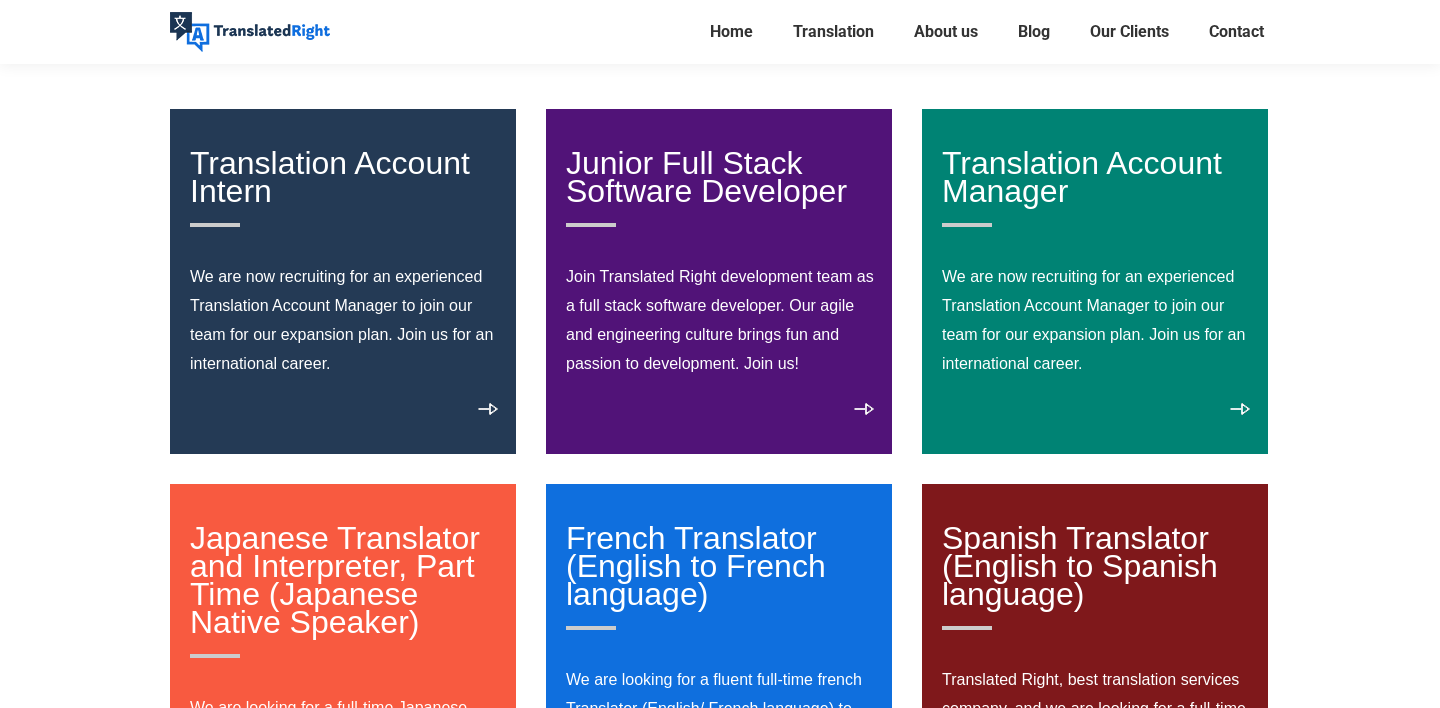 click on "Translation Account Manager We are now recruiting for an experienced Translation Account Manager to join our team for our expansion plan. Join us for an international career.
View details" at bounding box center [1095, 281] 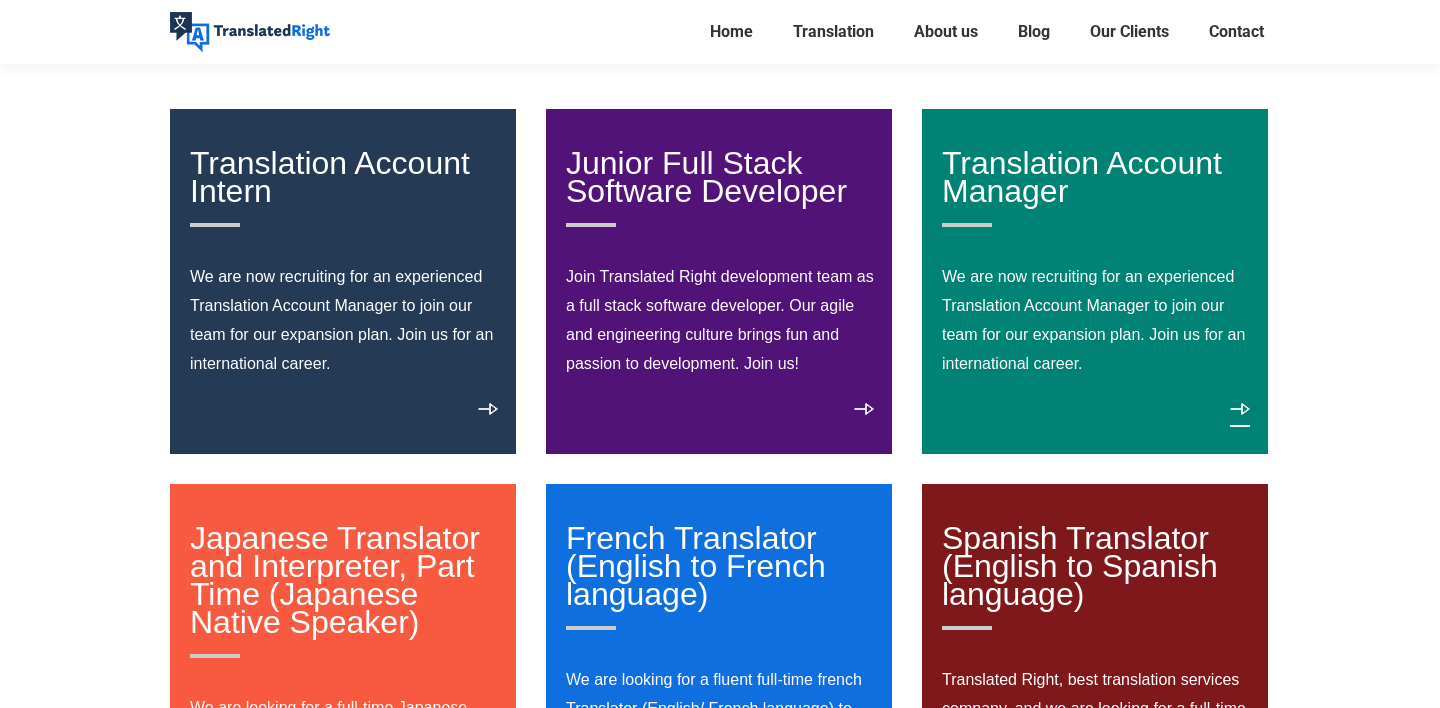 click on "View details" at bounding box center (1240, 415) 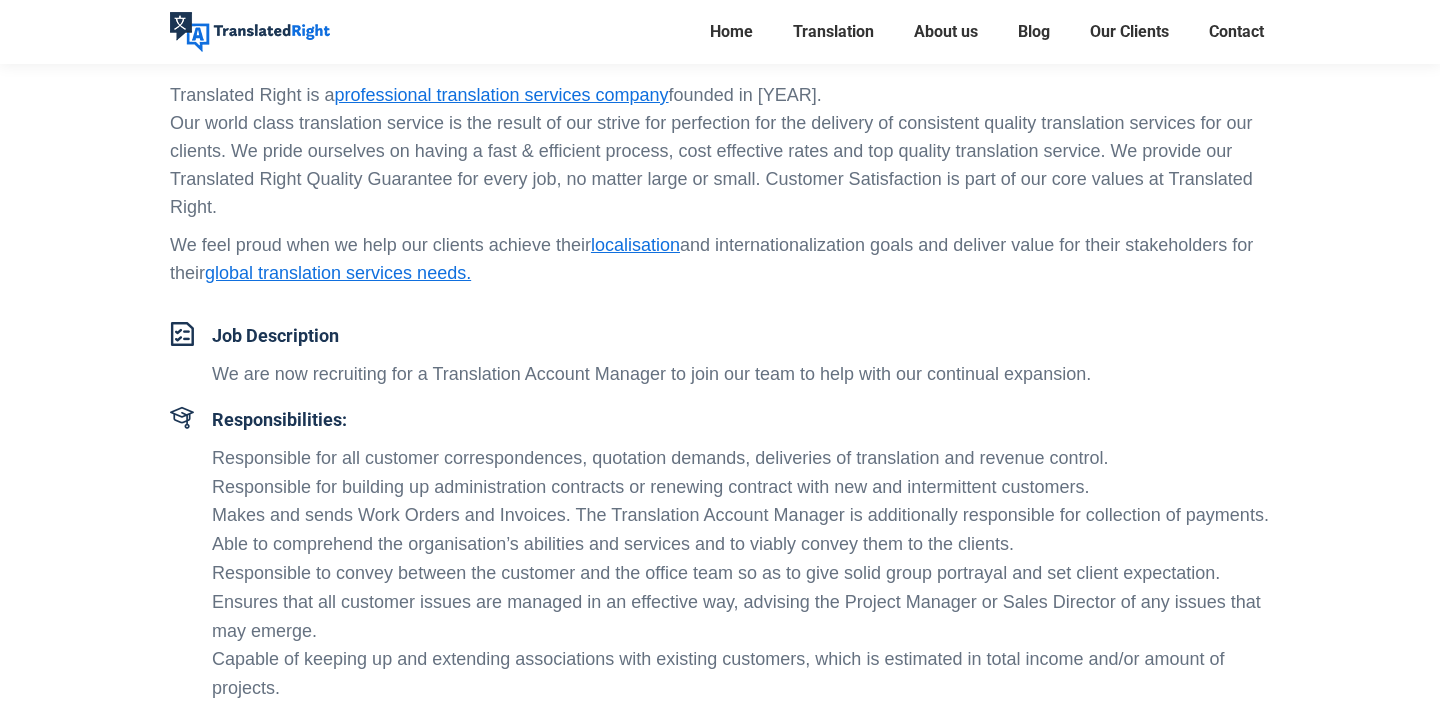 scroll, scrollTop: 0, scrollLeft: 0, axis: both 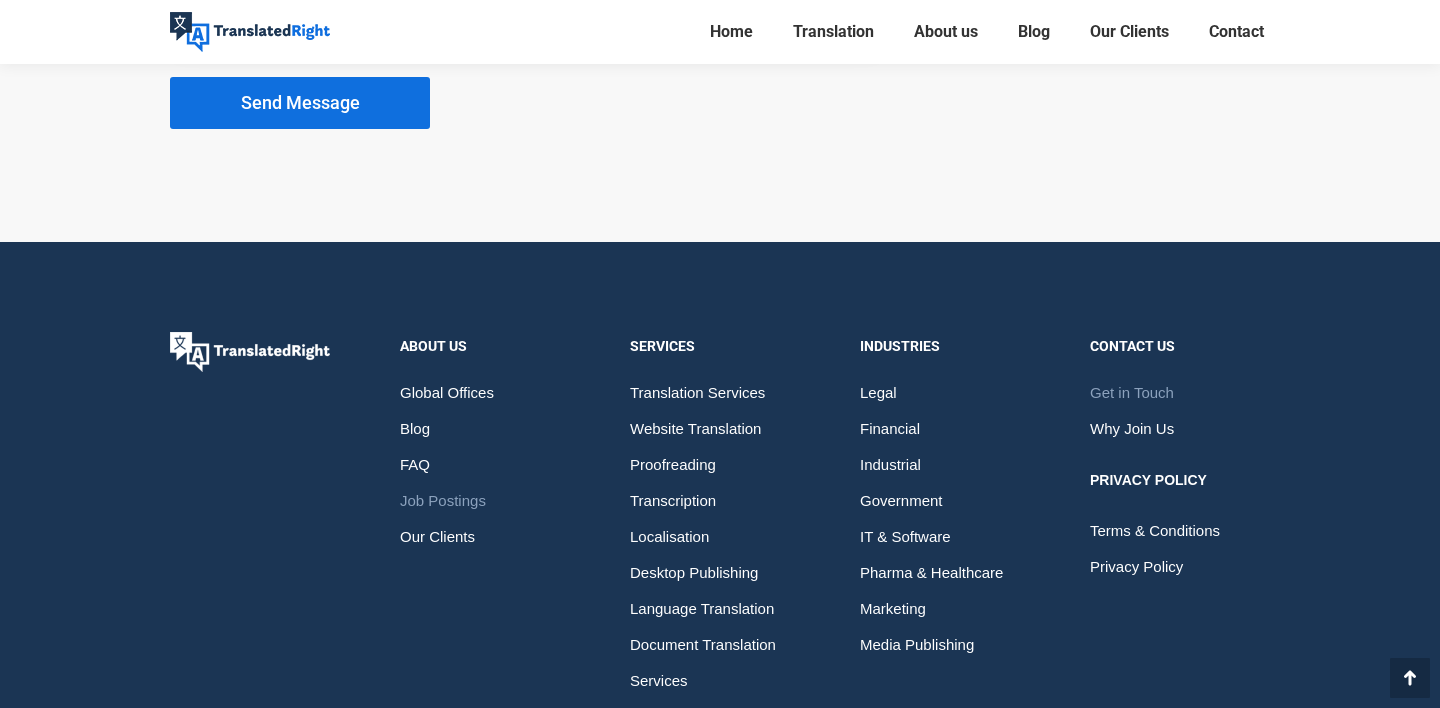 click on "Get in Touch" at bounding box center (1132, 393) 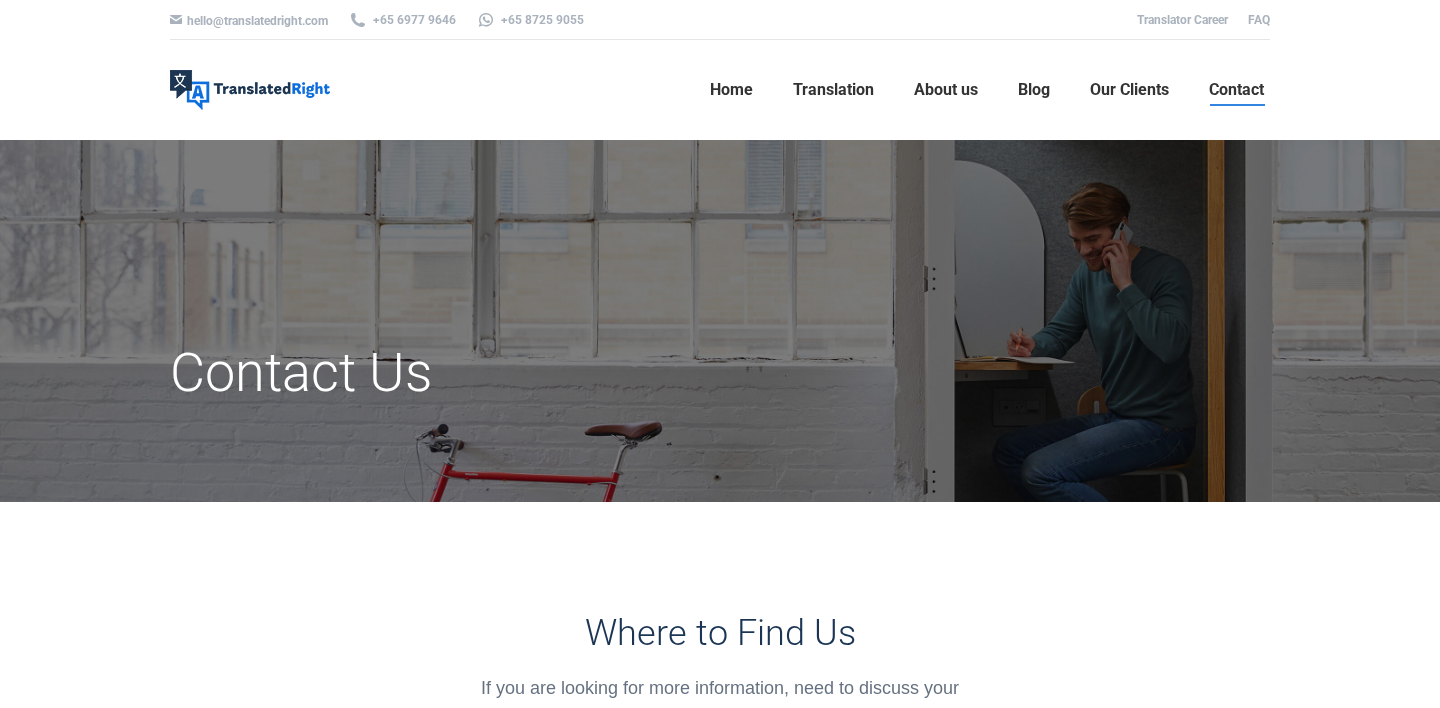 scroll, scrollTop: 0, scrollLeft: 0, axis: both 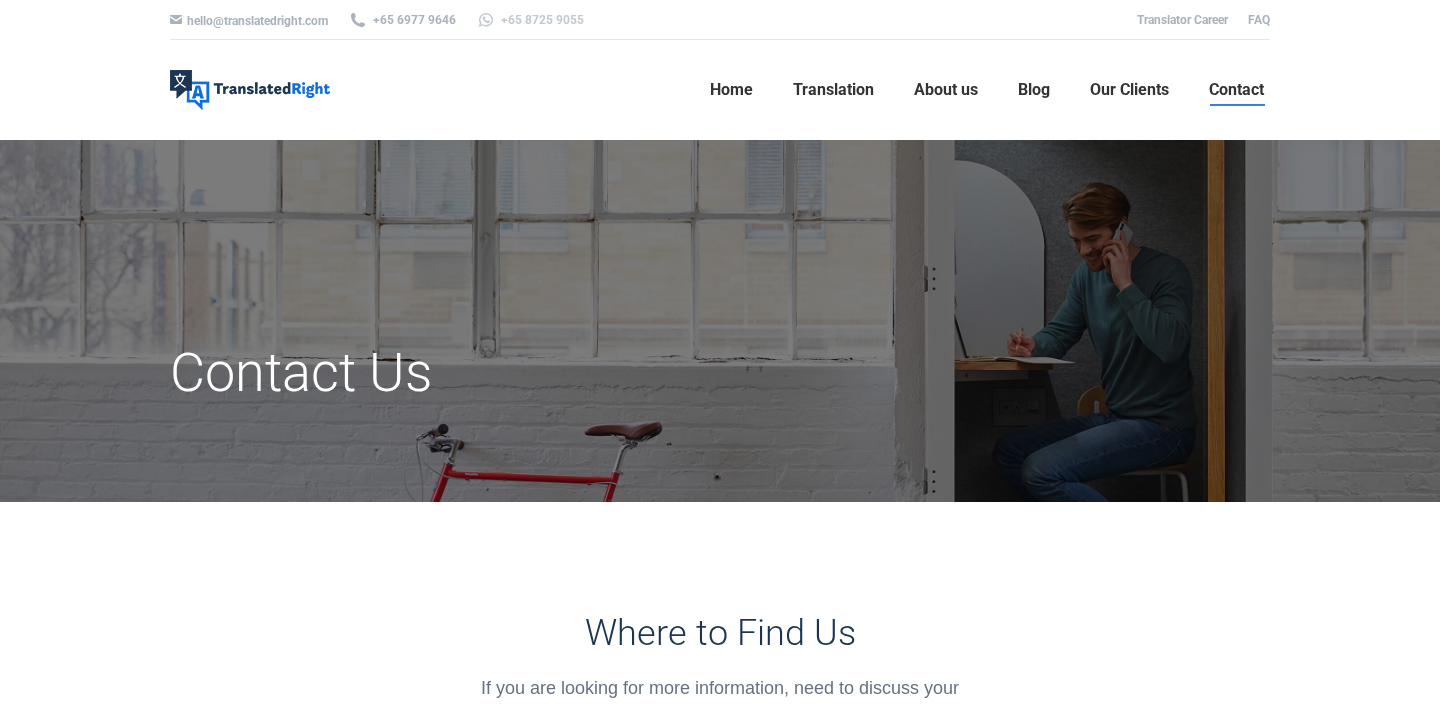 click on "+65 8725 9055" at bounding box center [530, 20] 